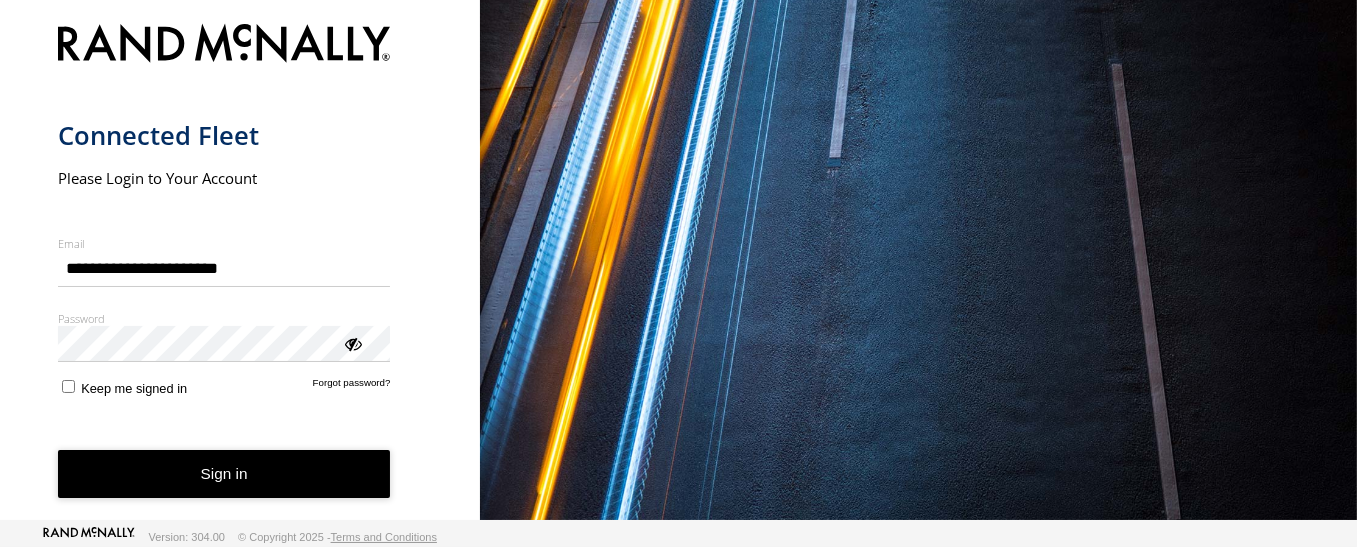 scroll, scrollTop: 27, scrollLeft: 0, axis: vertical 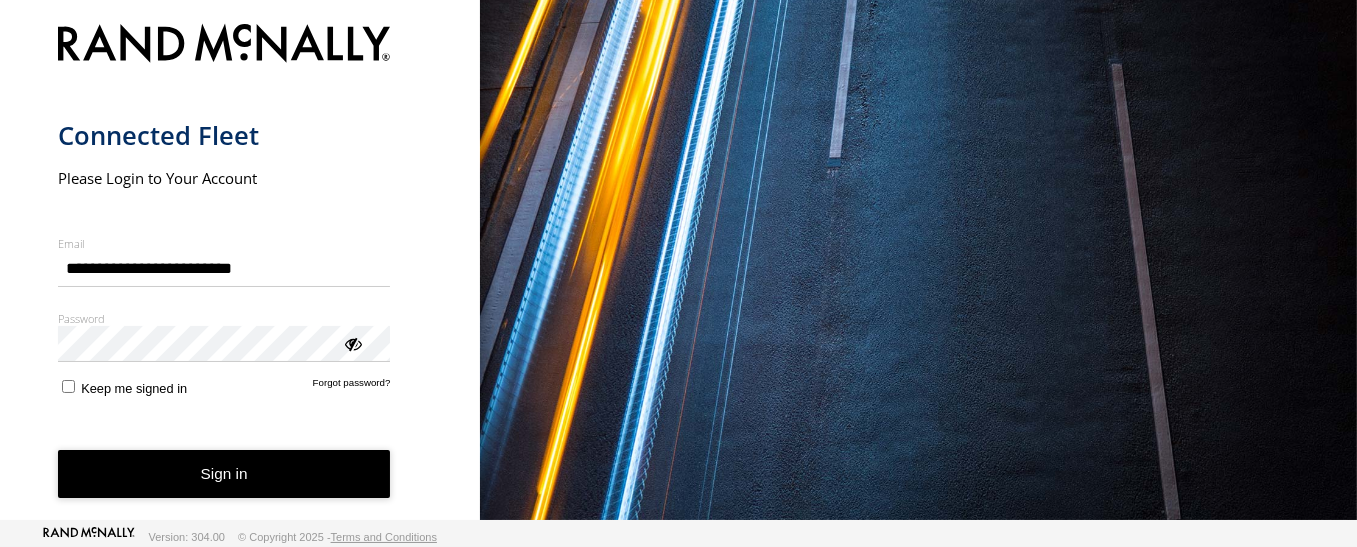 type on "**********" 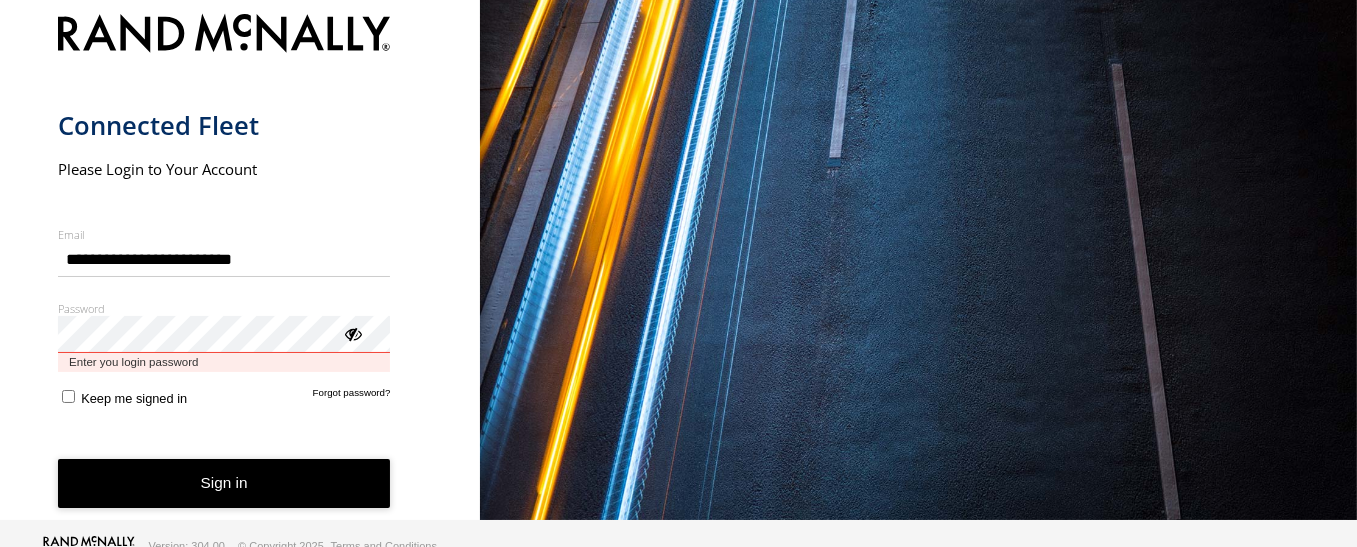 scroll, scrollTop: 37, scrollLeft: 0, axis: vertical 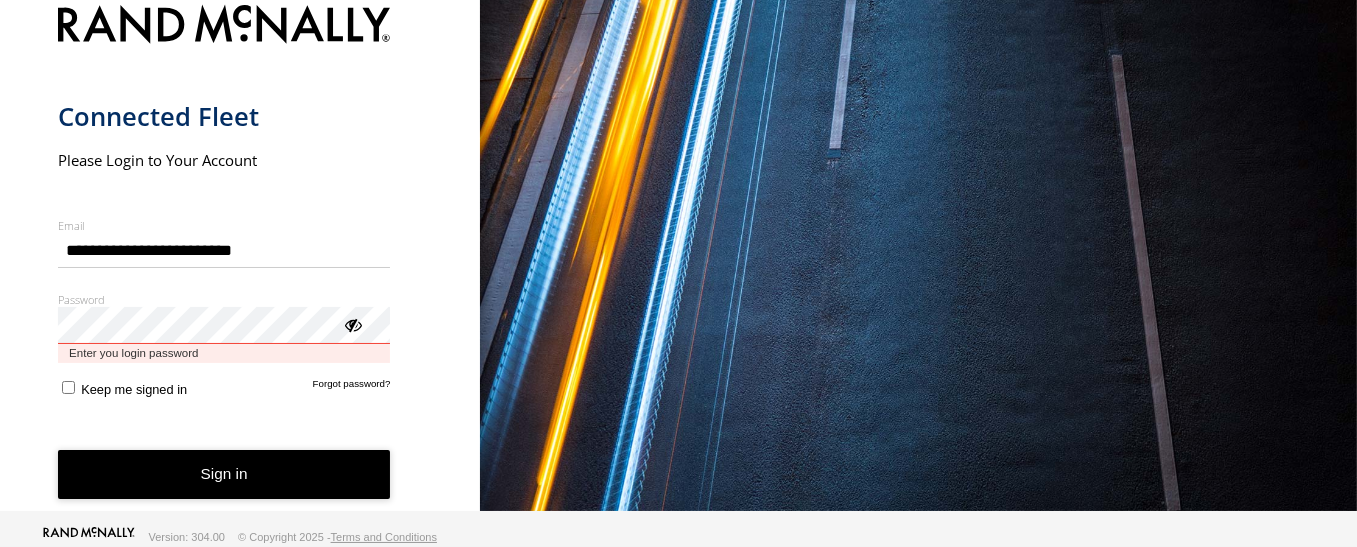 click on "Password
Enter you login password" at bounding box center [224, 327] 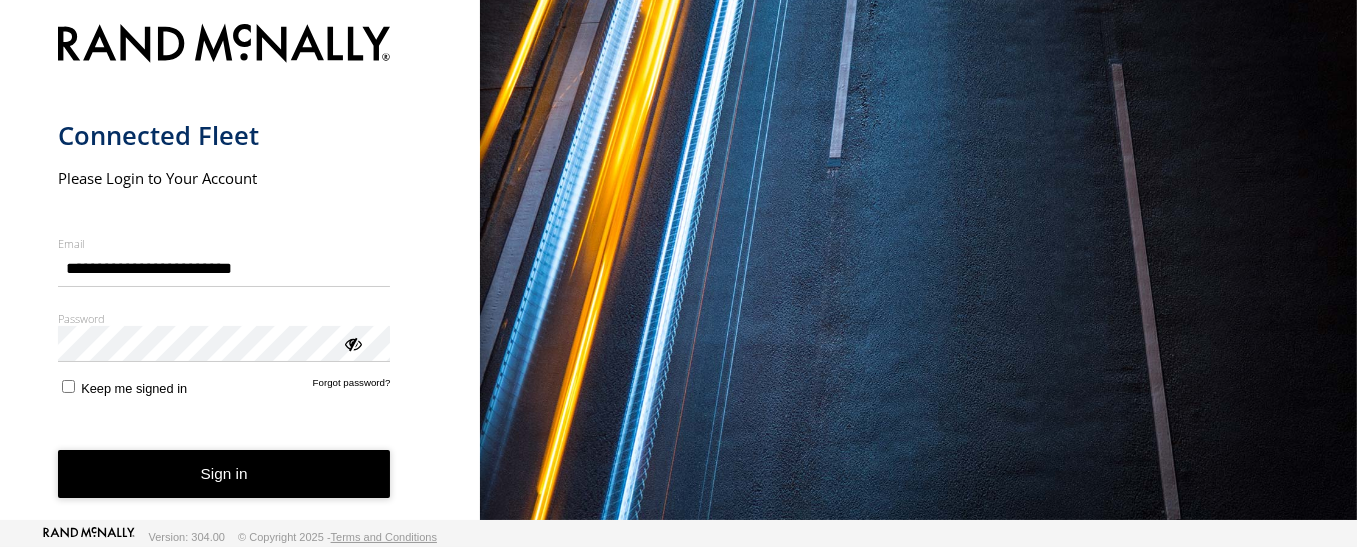 click on "Sign in" at bounding box center [224, 474] 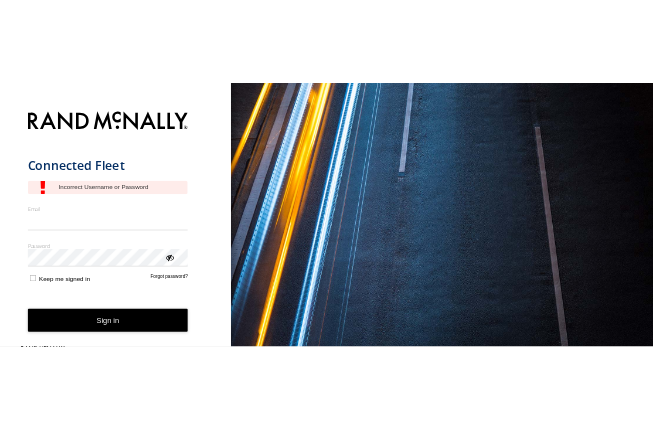 scroll, scrollTop: 0, scrollLeft: 0, axis: both 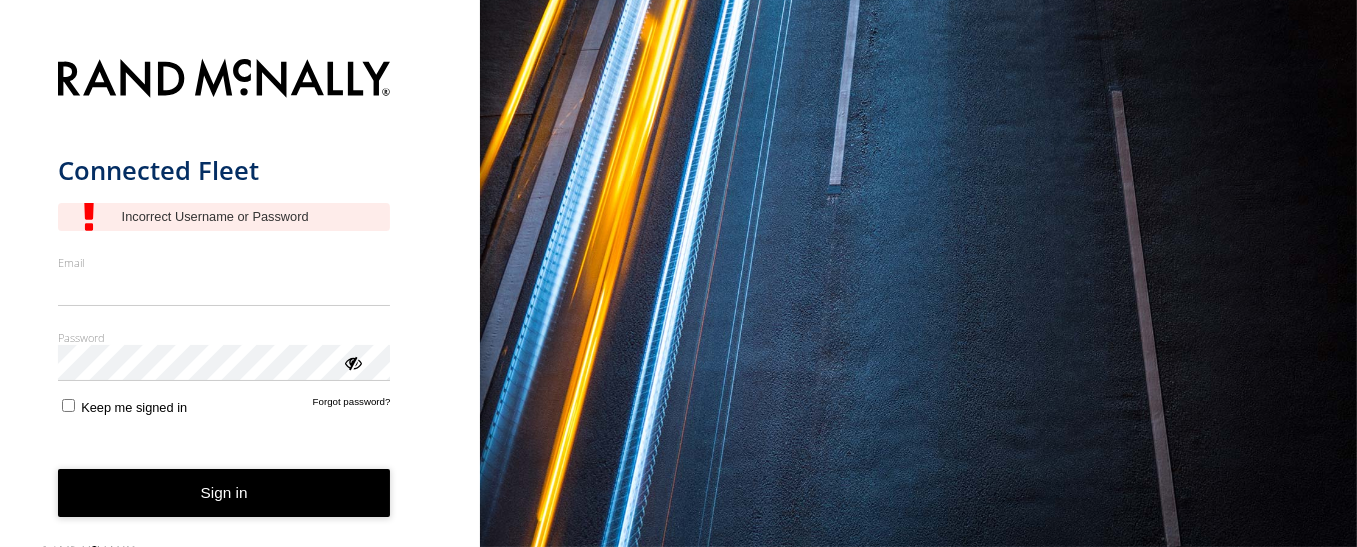 click on "Connected Fleet
Email
Enter a valid login email address eg.  me@email.com
Password
Enter you login password
Keep me signed in
Forgot password?
Sign in" at bounding box center (240, 298) 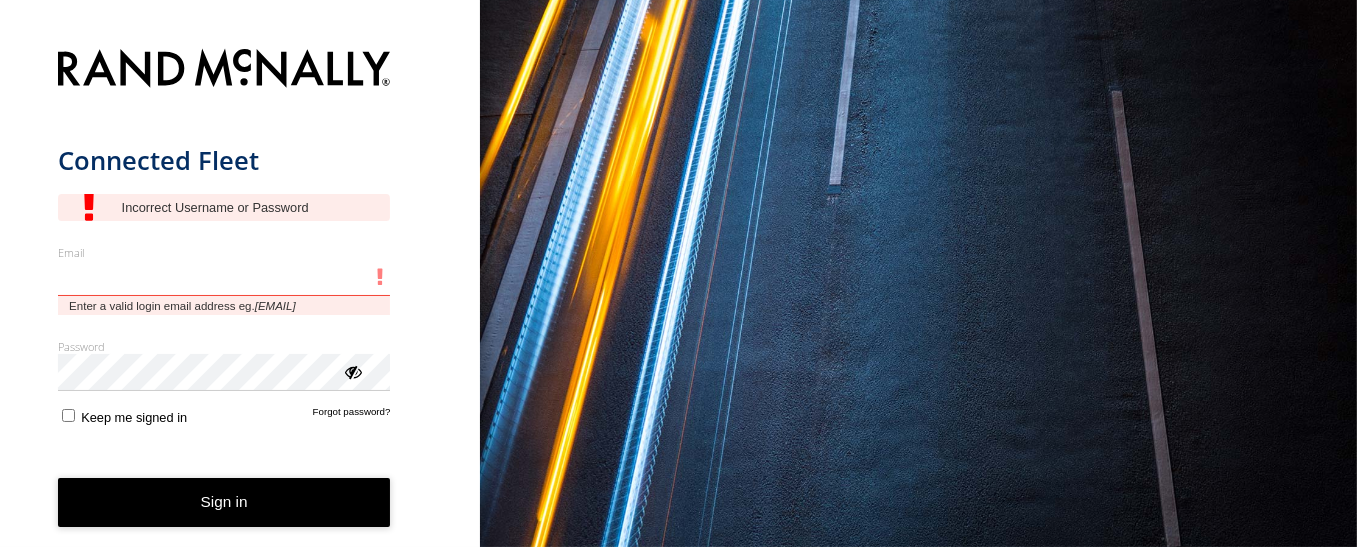 click on "Email
Enter a valid login email address eg.  me@email.com" at bounding box center (224, 280) 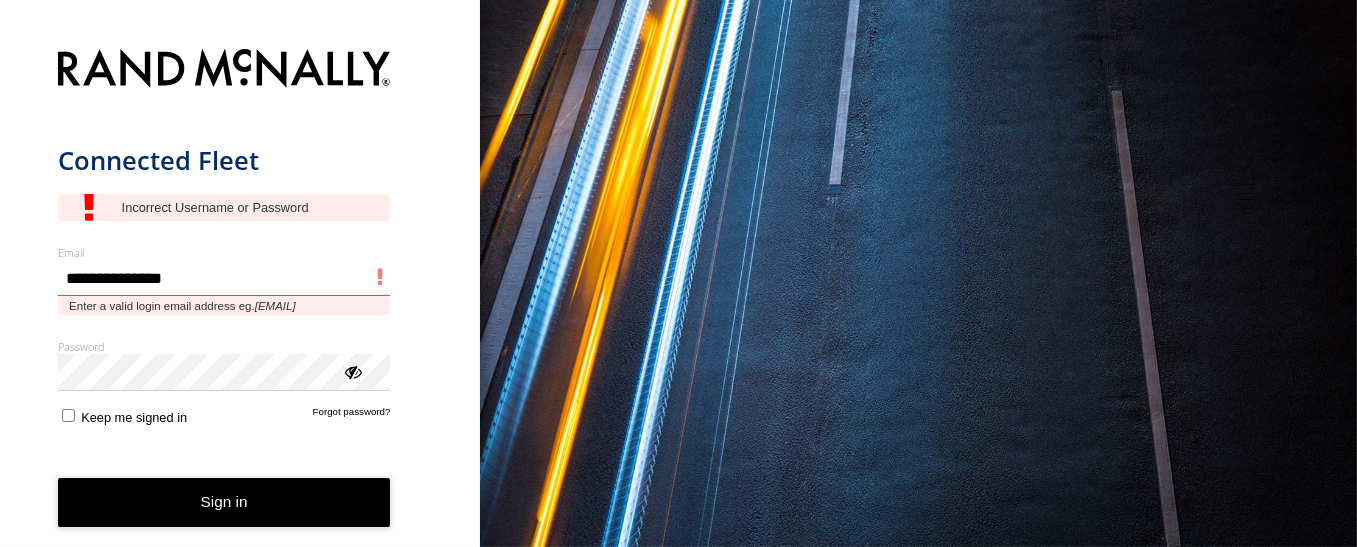 click on "Sign in" at bounding box center [224, 502] 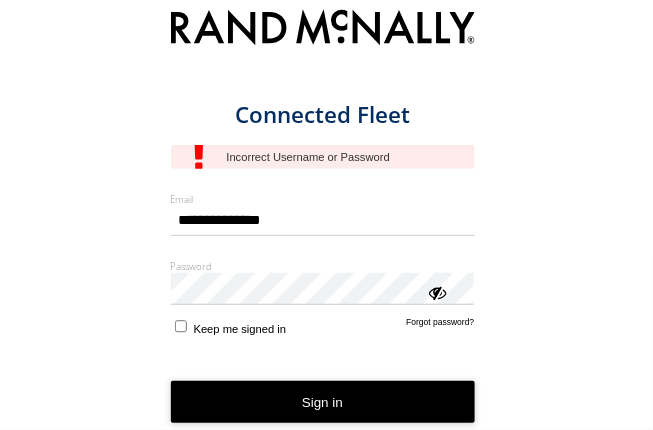 click on "**********" at bounding box center [326, 215] 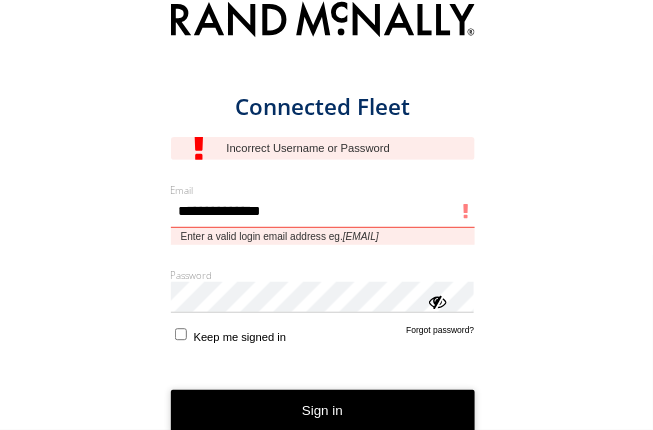 click on "**********" at bounding box center [323, 212] 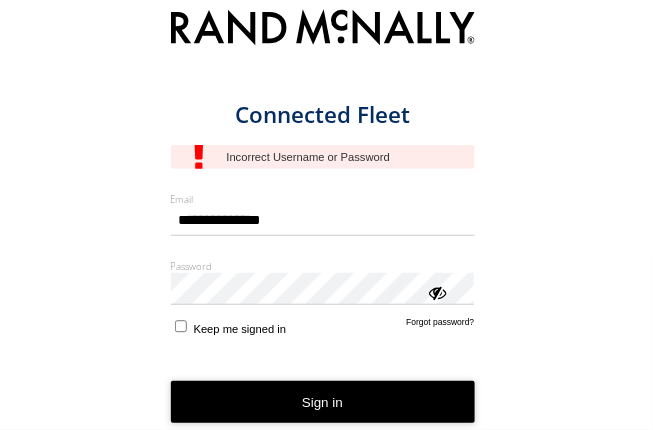click on "**********" at bounding box center [339, 227] 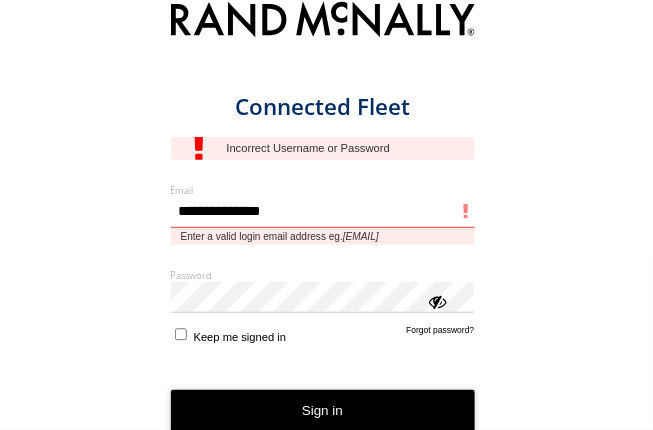 click on "**********" at bounding box center [323, 212] 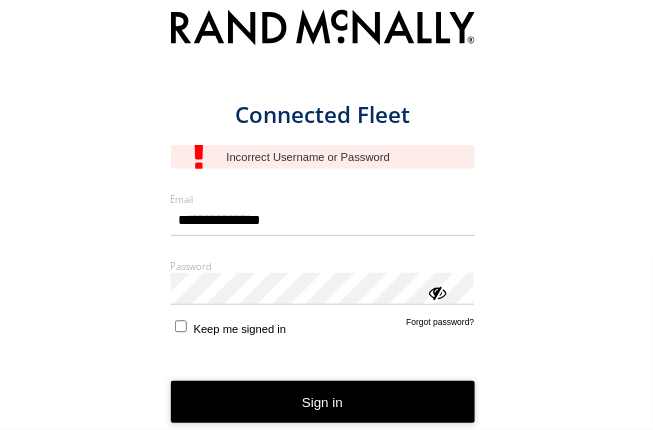 click on "**********" at bounding box center (339, 227) 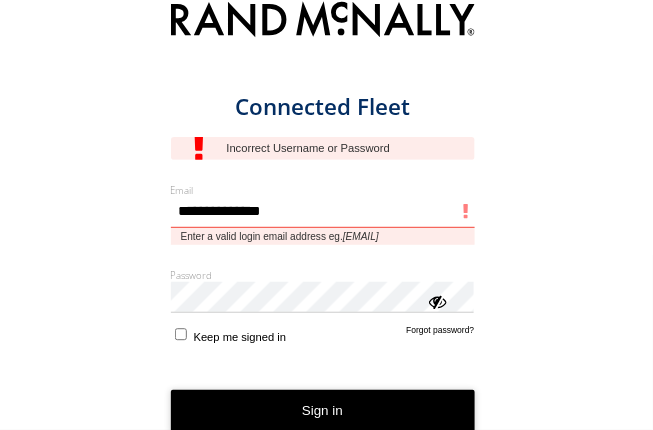 click on "**********" at bounding box center (323, 212) 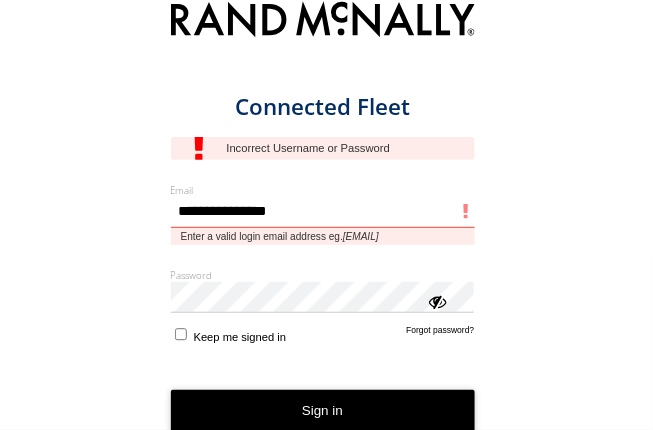 click on "**********" at bounding box center (323, 212) 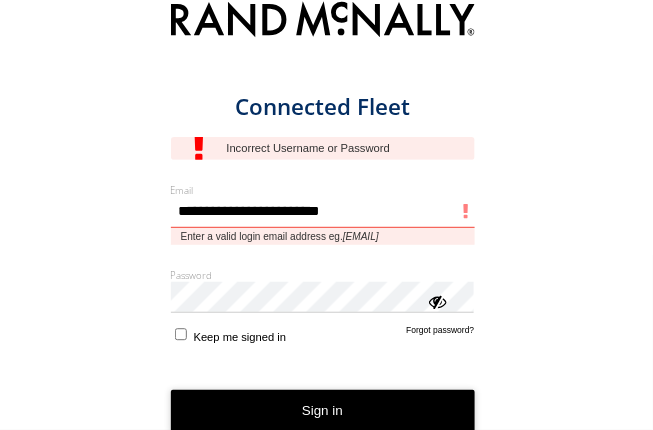 type on "**********" 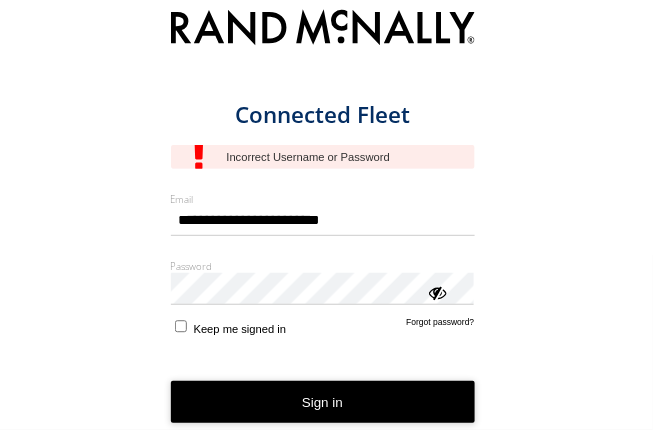click on "Password" at bounding box center (323, 266) 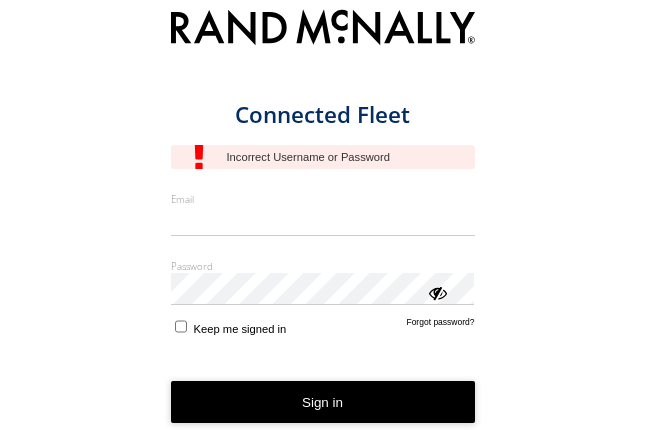 scroll, scrollTop: 0, scrollLeft: 0, axis: both 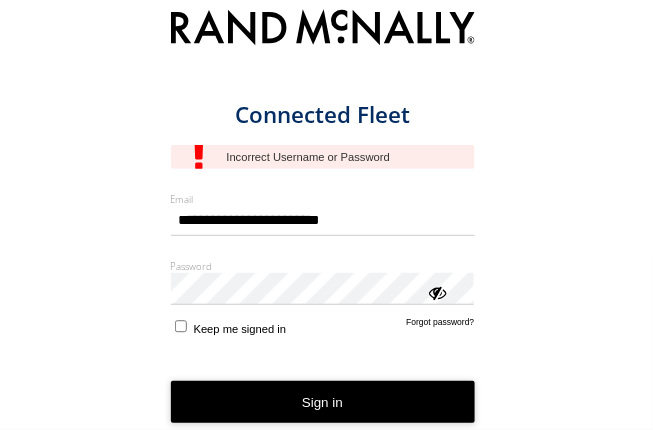 type on "**********" 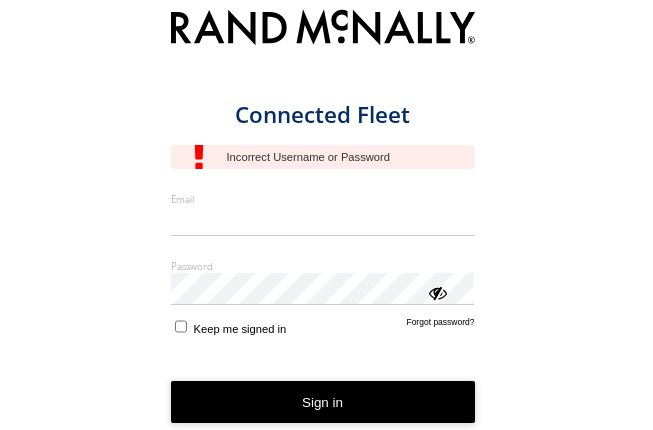 scroll, scrollTop: 0, scrollLeft: 0, axis: both 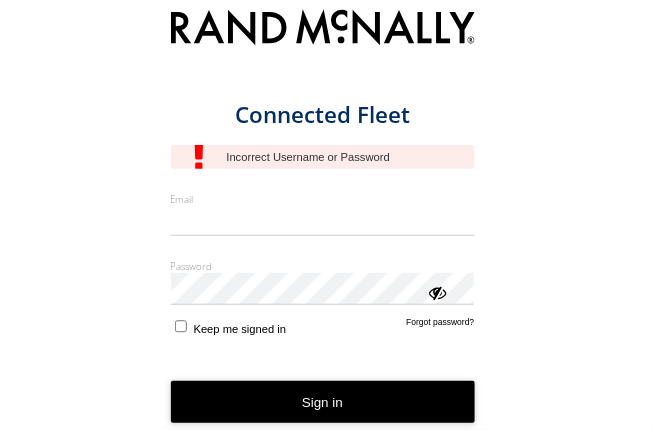 click on "Email" at bounding box center (323, 221) 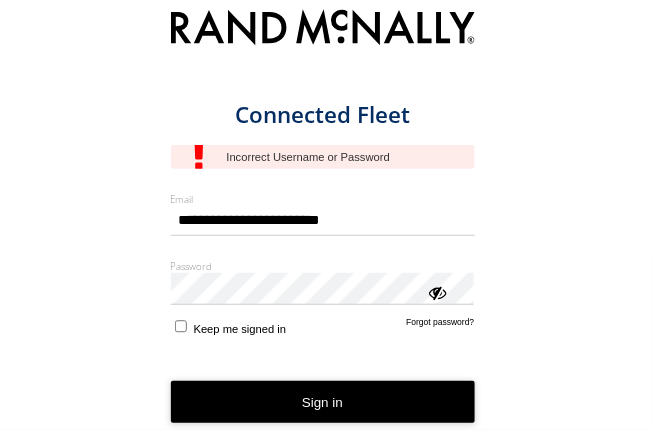 type on "**********" 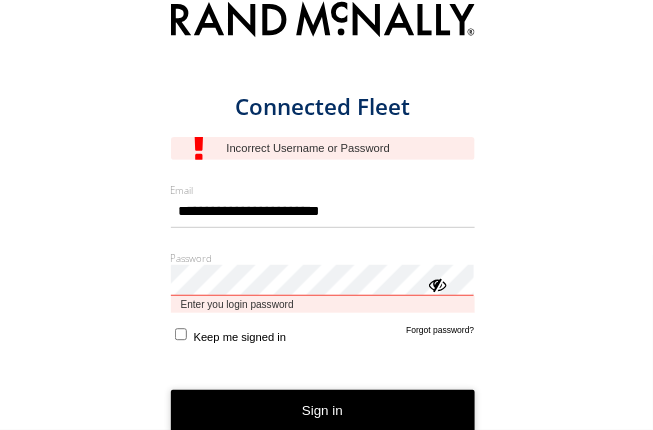 click on "Password
Enter you login password" at bounding box center [323, 283] 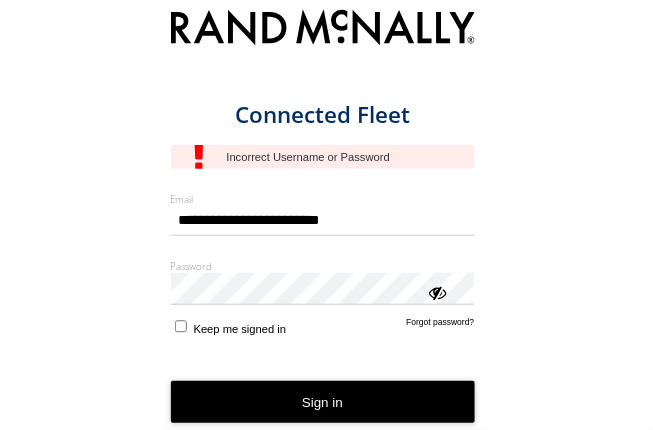 drag, startPoint x: 346, startPoint y: 413, endPoint x: 350, endPoint y: 433, distance: 20.396078 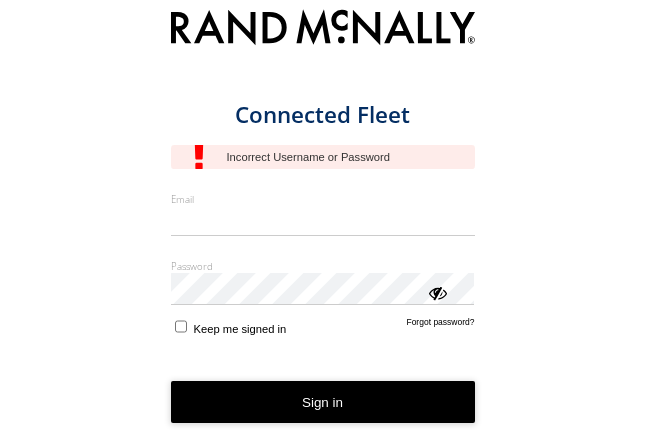 scroll, scrollTop: 0, scrollLeft: 0, axis: both 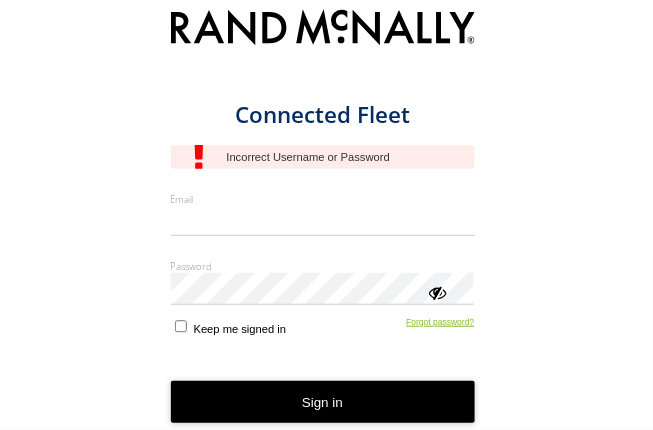 click on "Forgot password?" at bounding box center [440, 326] 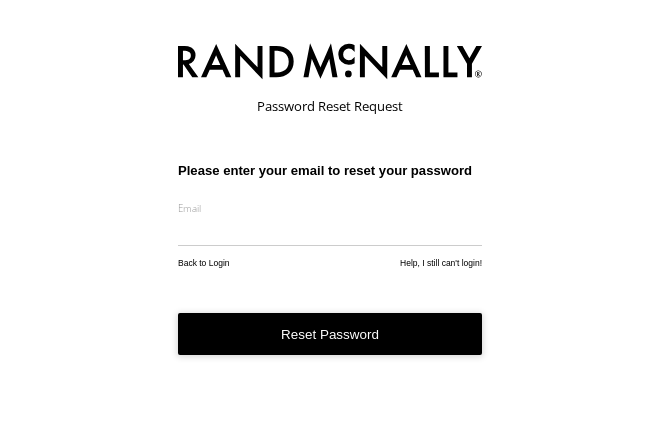 scroll, scrollTop: 0, scrollLeft: 0, axis: both 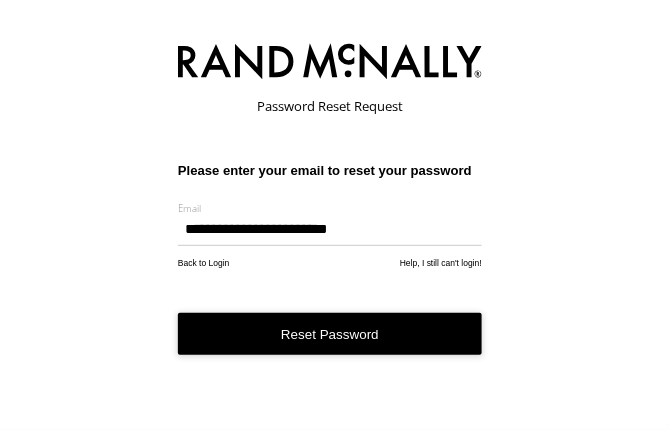 type on "**********" 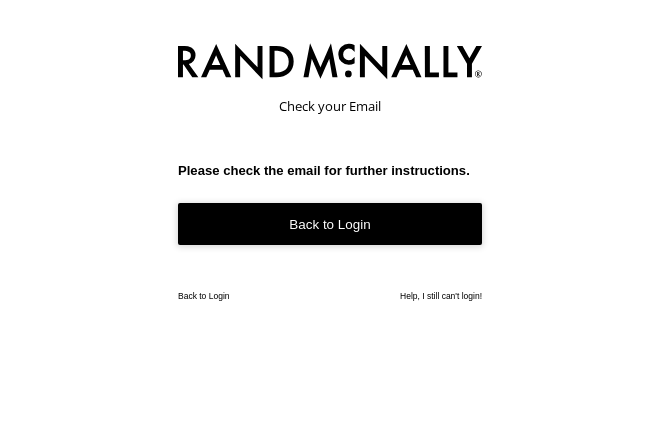 scroll, scrollTop: 0, scrollLeft: 0, axis: both 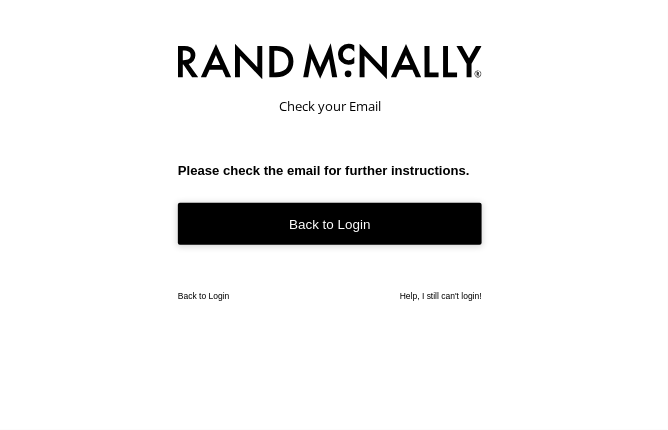click on "Back to Login" at bounding box center (330, 224) 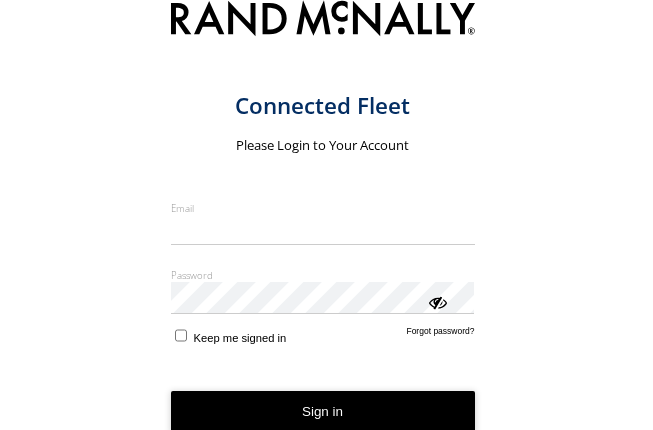 scroll, scrollTop: 0, scrollLeft: 0, axis: both 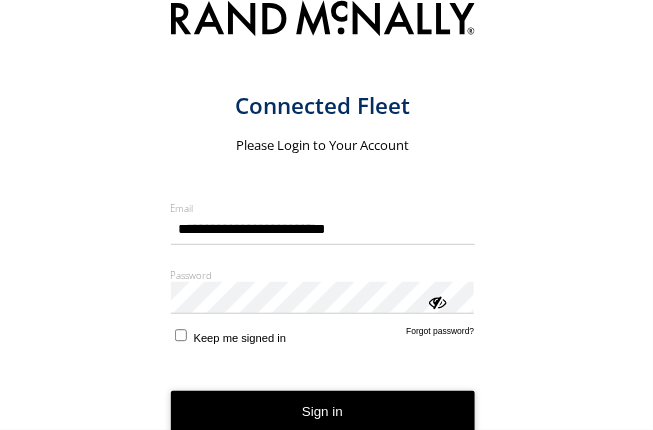type on "**********" 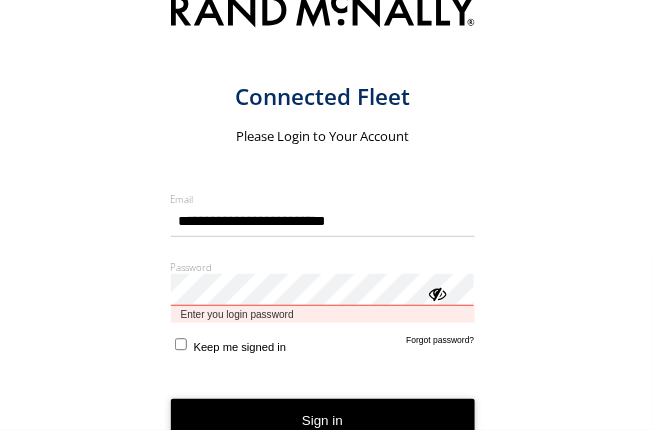 click on "Password
Enter you login password" at bounding box center [323, 292] 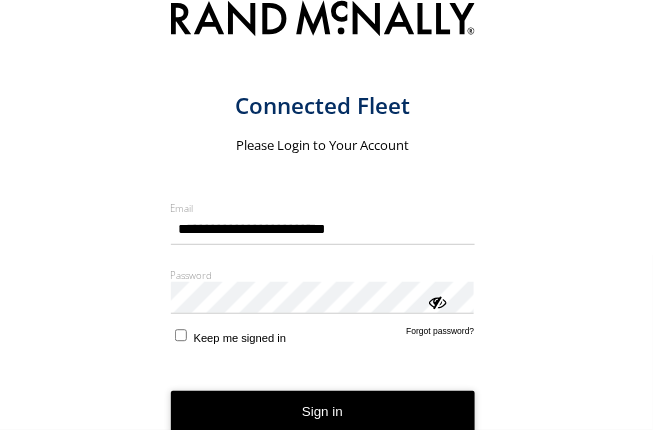 click on "Sign in" at bounding box center [323, 412] 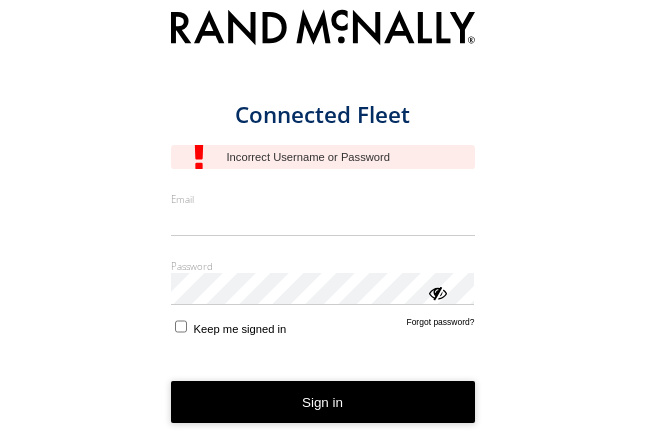 scroll, scrollTop: 0, scrollLeft: 0, axis: both 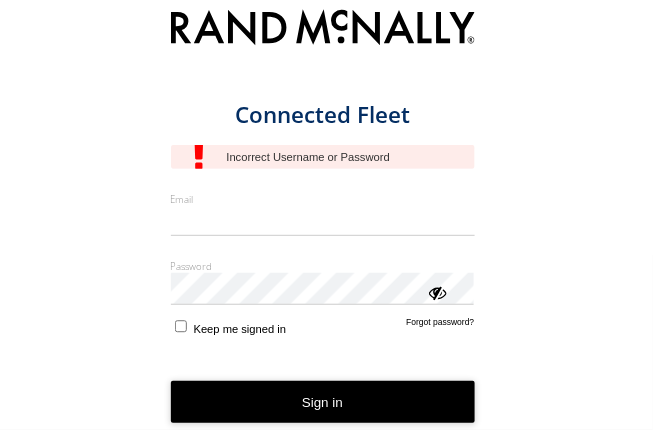 click on "Email" at bounding box center [323, 221] 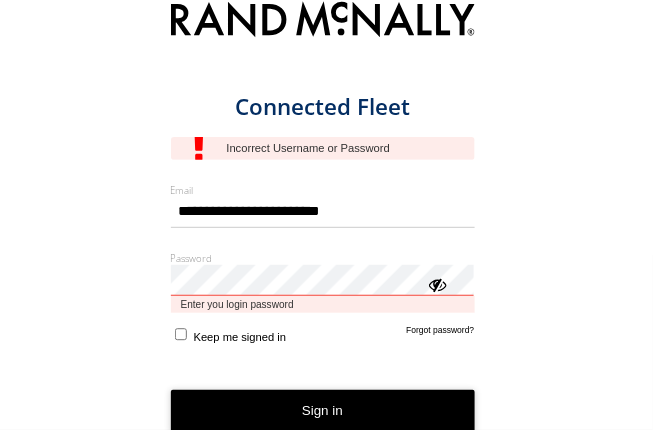 click on "Password
Enter you login password" at bounding box center (323, 283) 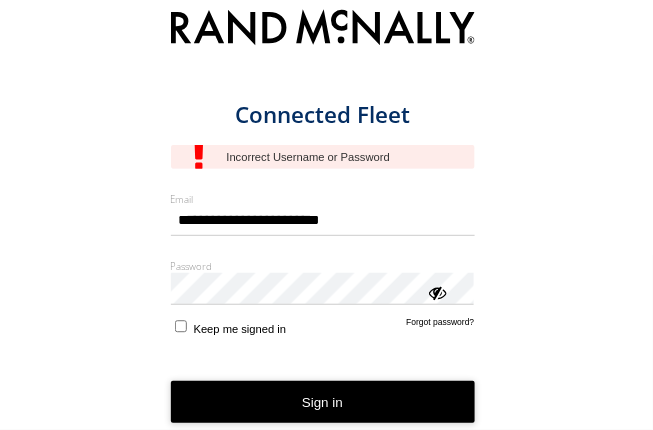 click on "Keep me signed in" at bounding box center (229, 326) 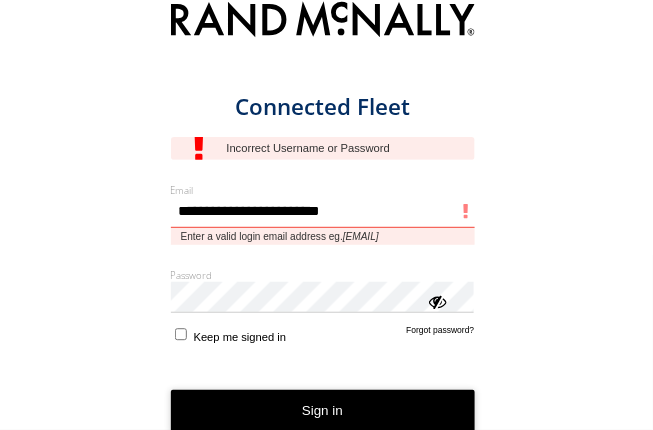 click on "**********" at bounding box center [323, 212] 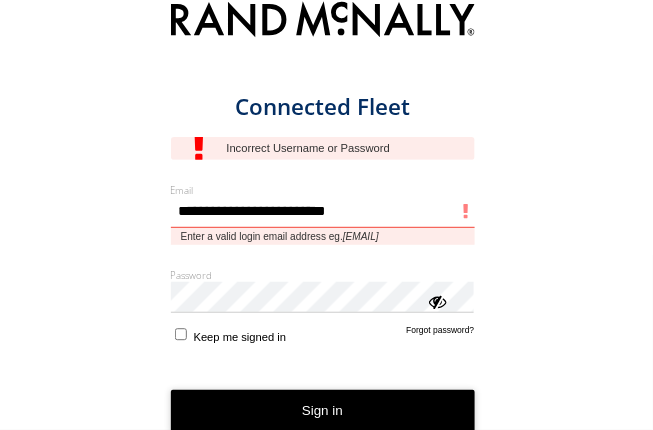 click on "**********" at bounding box center (323, 212) 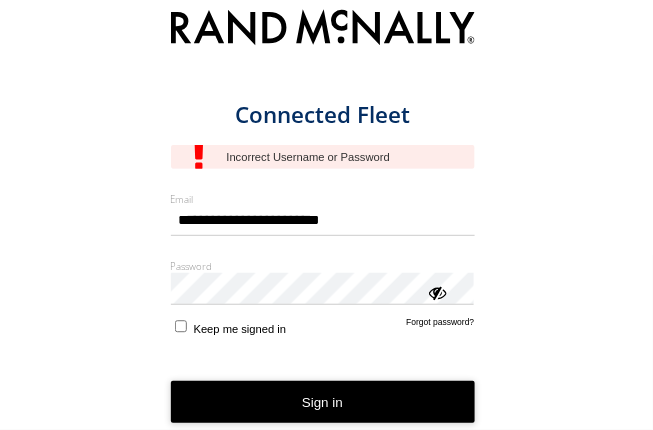 click on "Sign in" at bounding box center [323, 402] 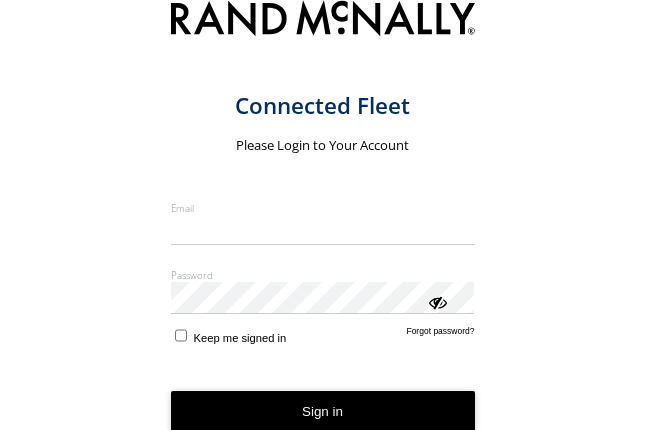 scroll, scrollTop: 0, scrollLeft: 0, axis: both 